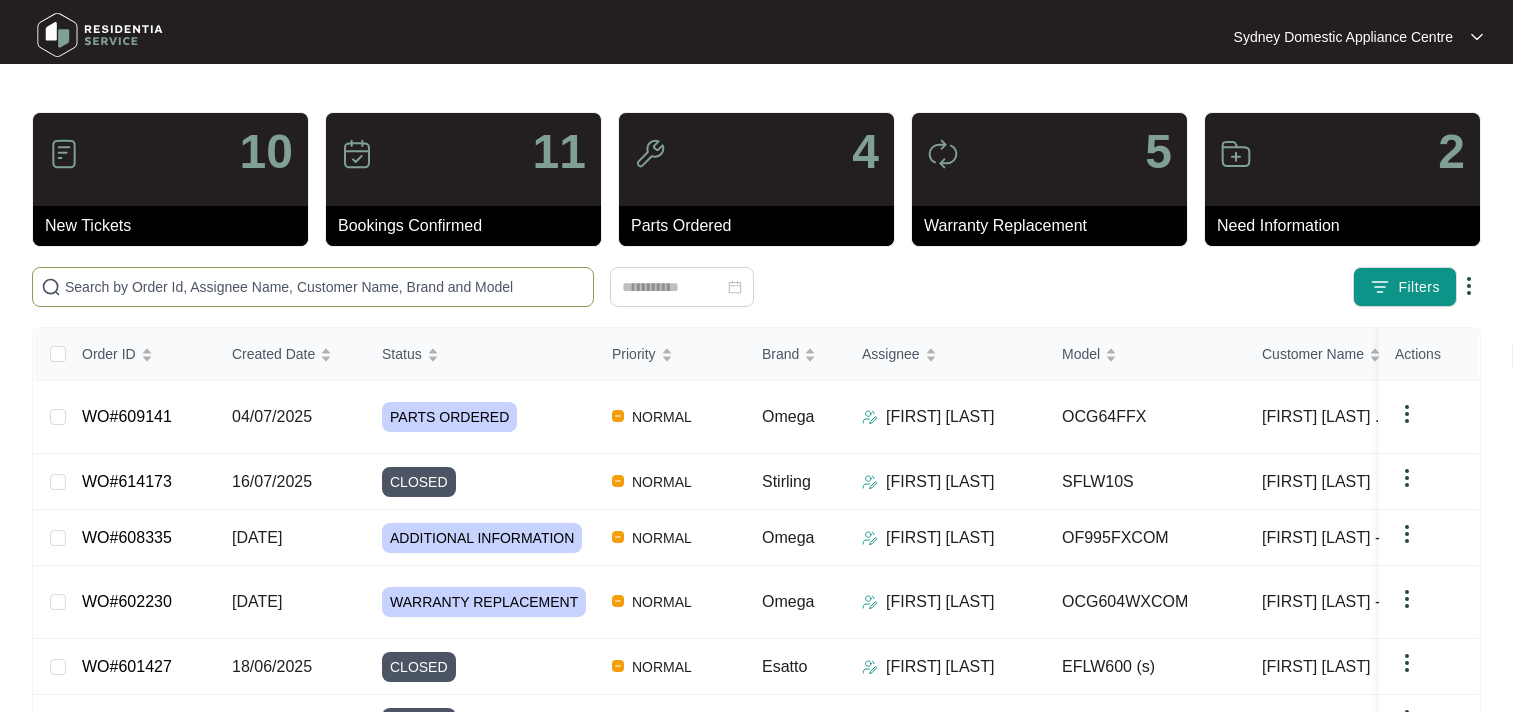 scroll, scrollTop: 0, scrollLeft: 0, axis: both 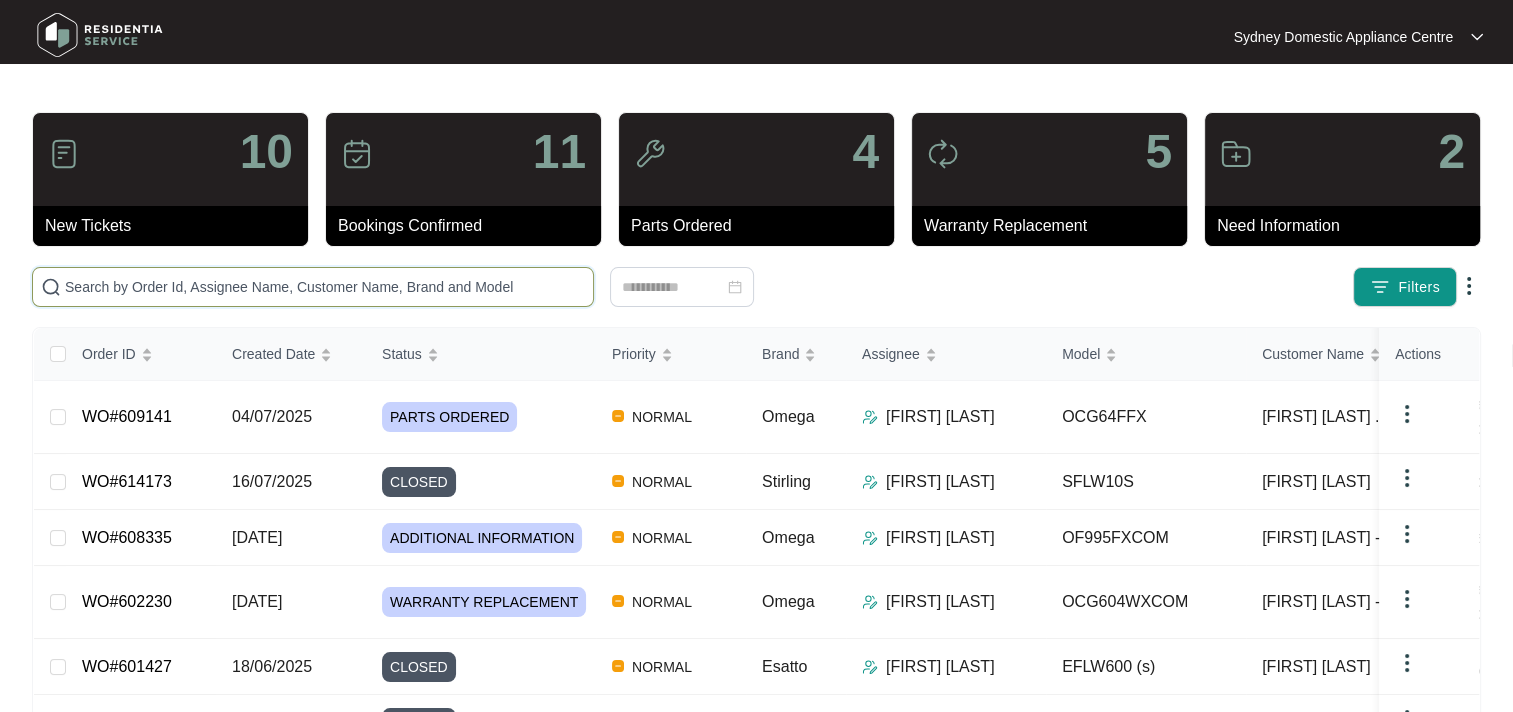click at bounding box center (325, 287) 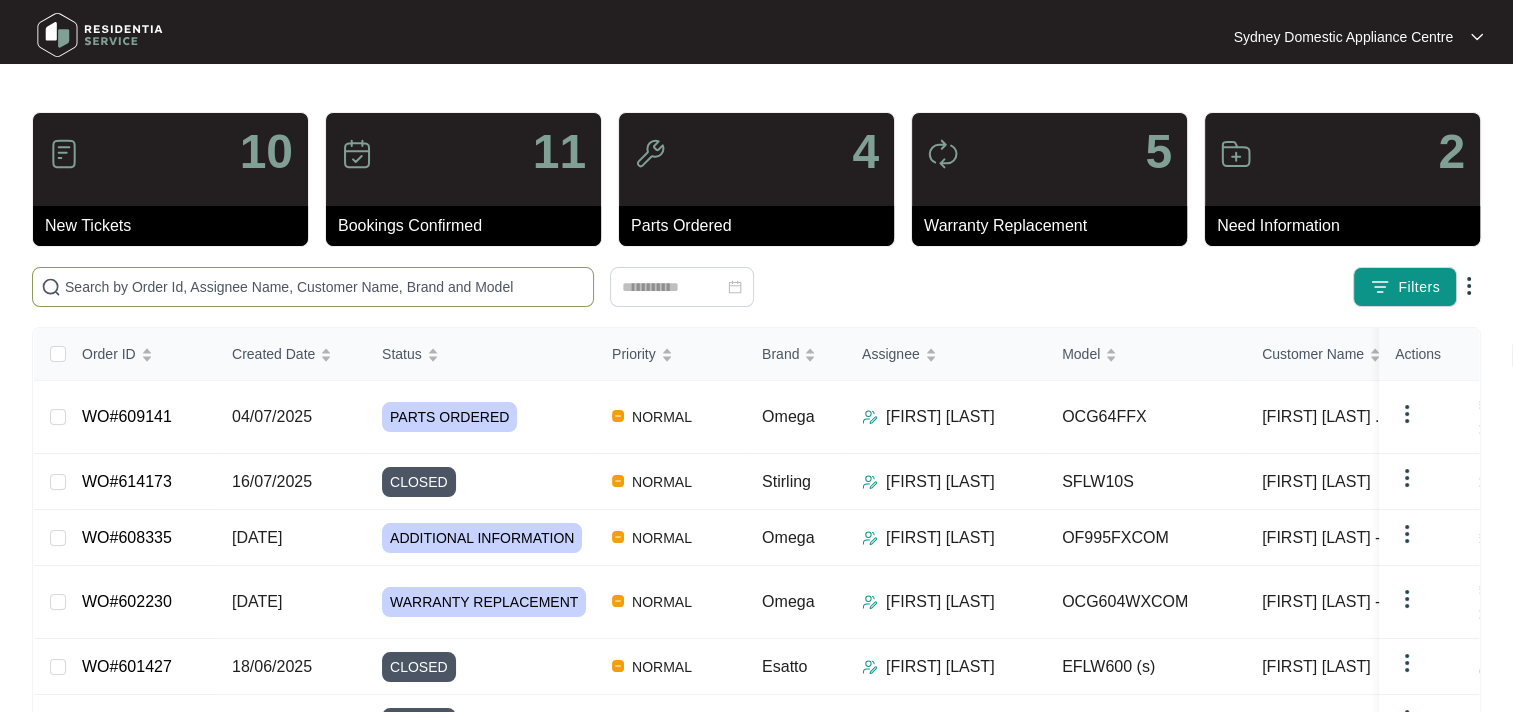 paste on "608335" 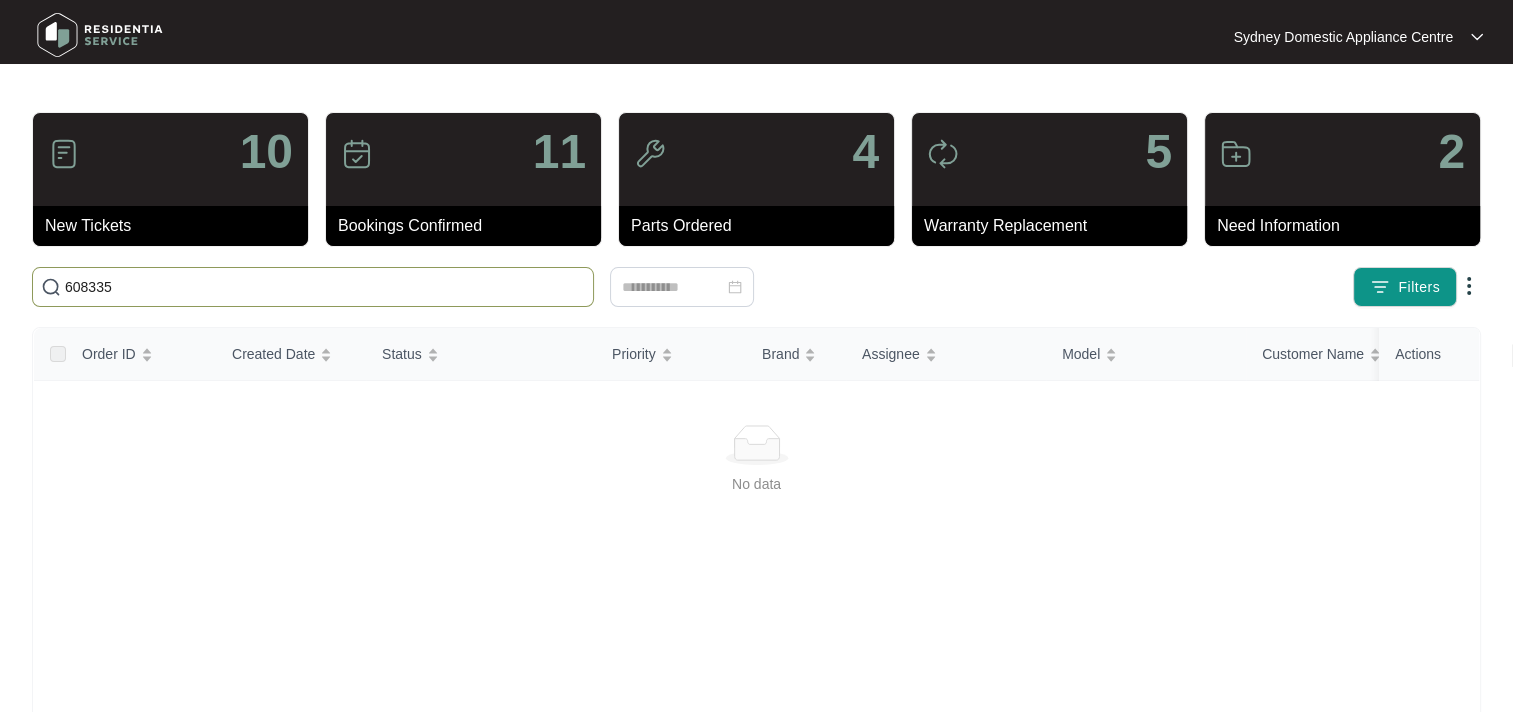drag, startPoint x: 188, startPoint y: 277, endPoint x: 0, endPoint y: 267, distance: 188.26576 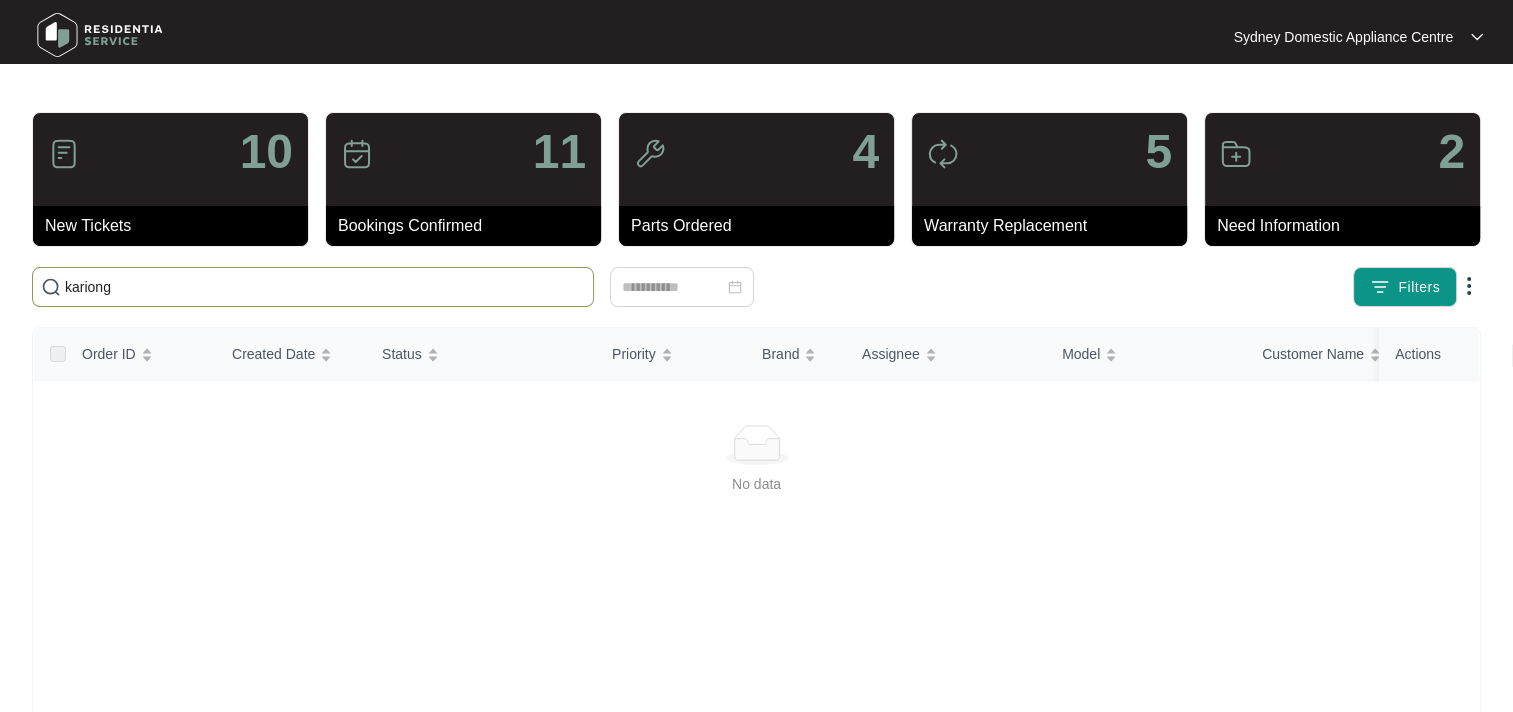 drag, startPoint x: 429, startPoint y: 285, endPoint x: 44, endPoint y: 271, distance: 385.25446 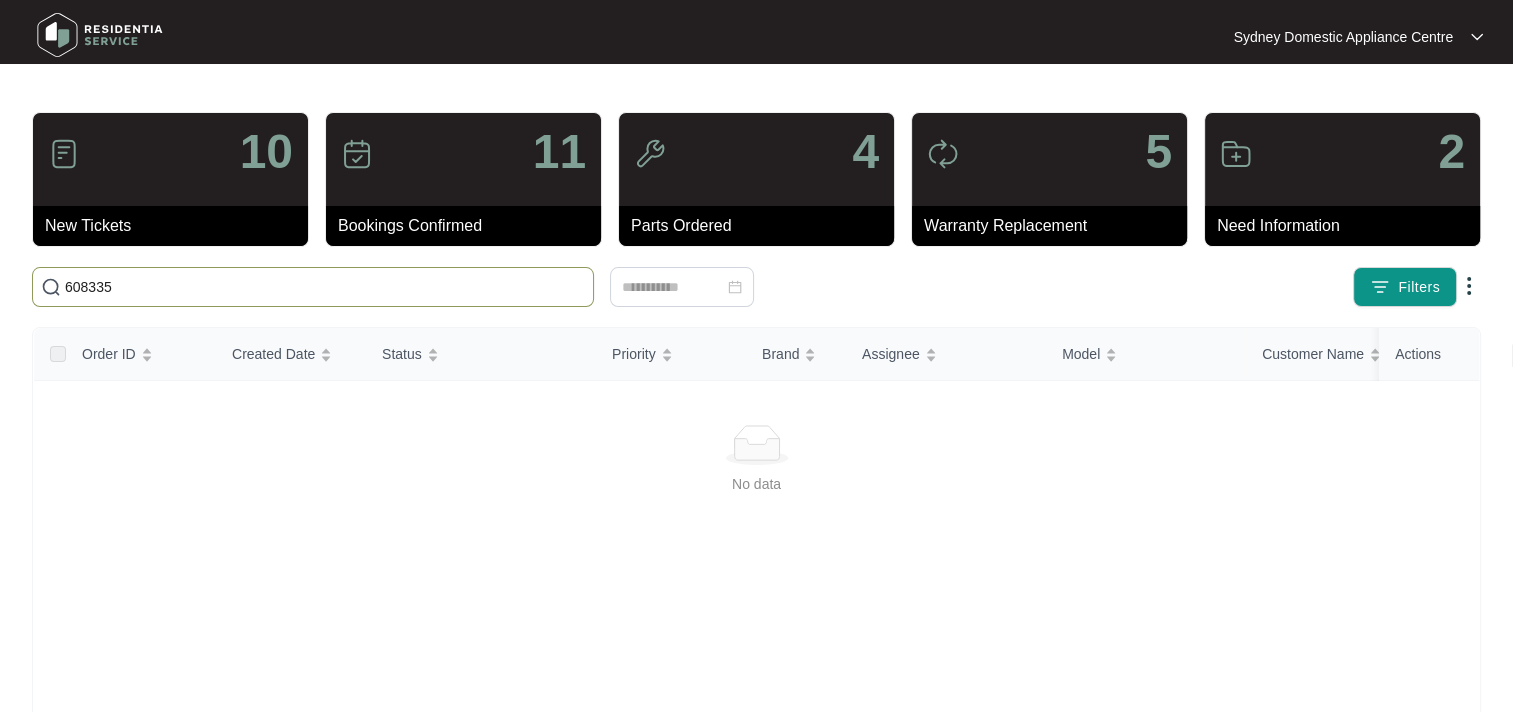 type on "608335" 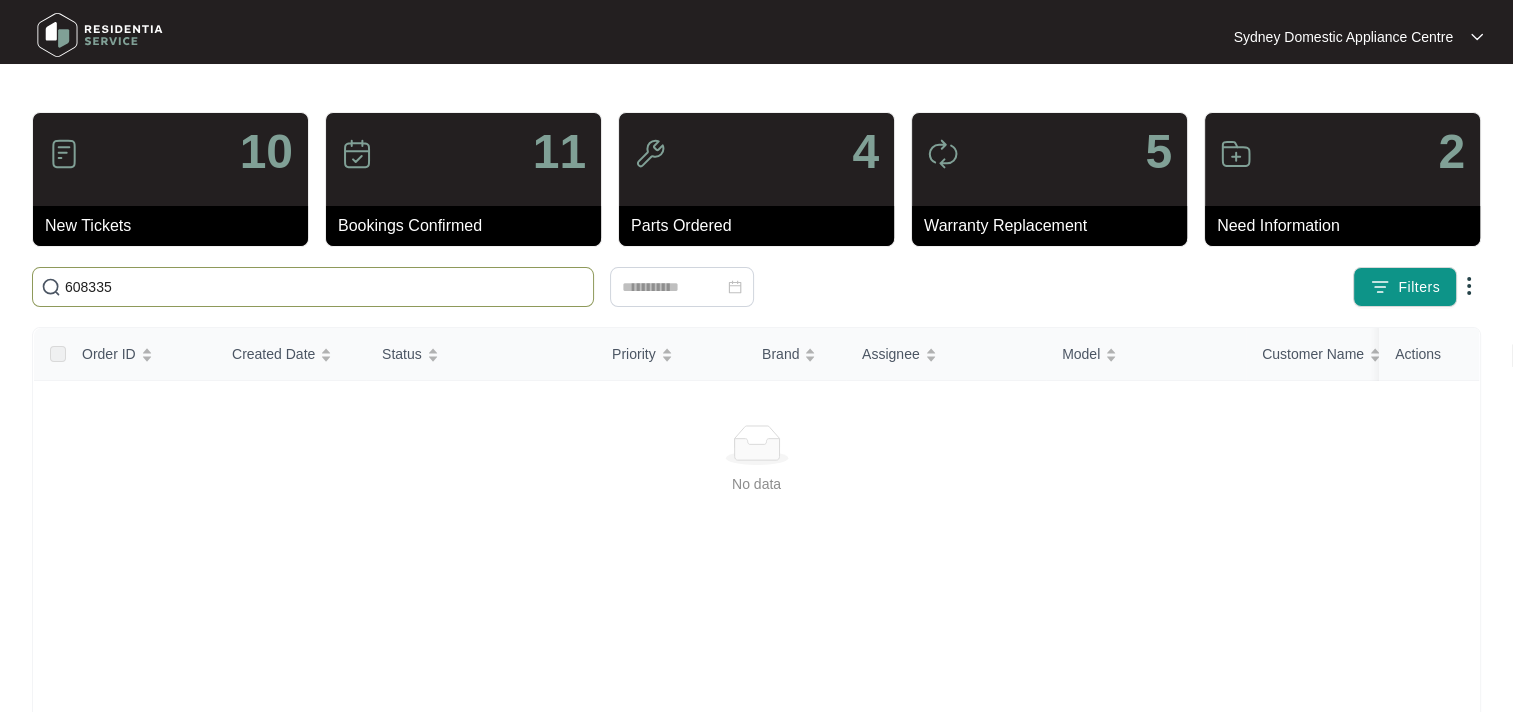 drag, startPoint x: 197, startPoint y: 279, endPoint x: -4, endPoint y: 279, distance: 201 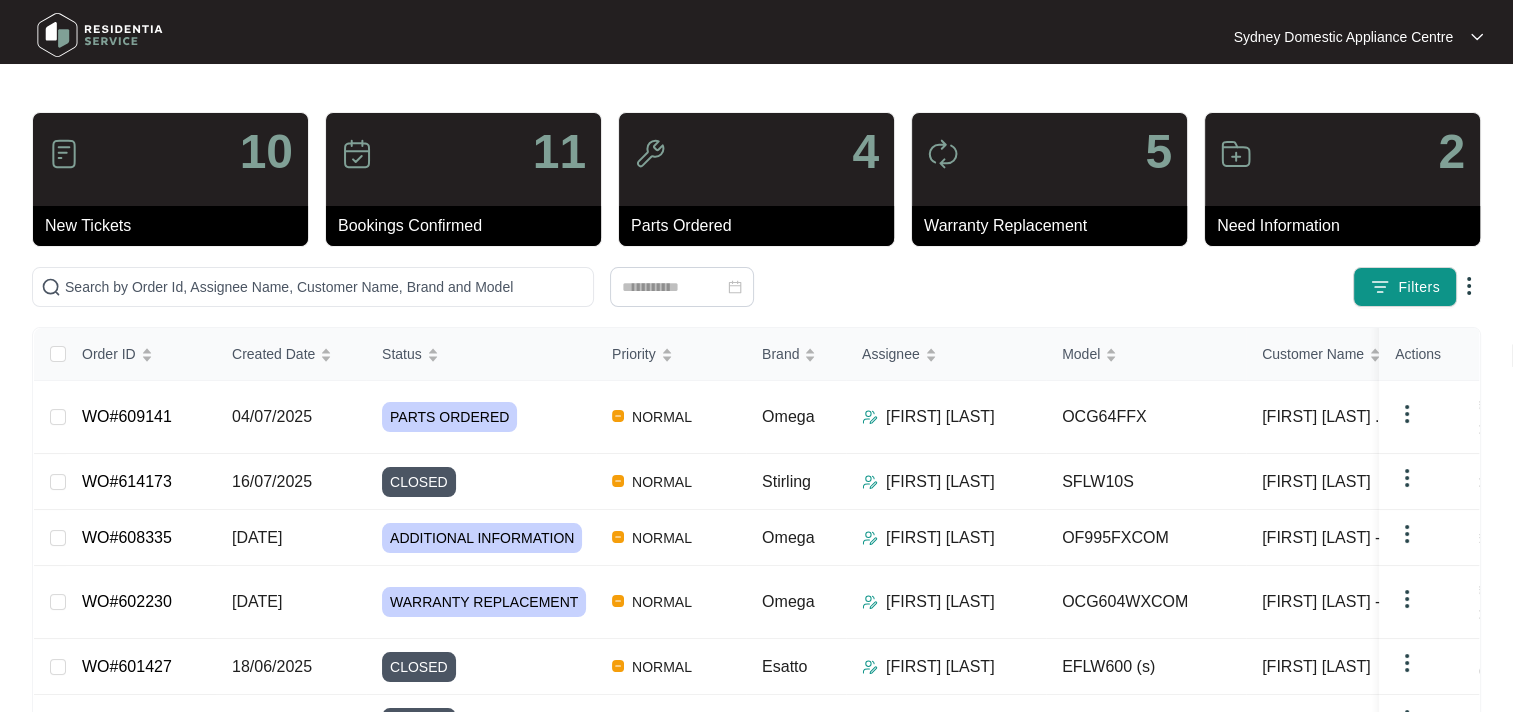 click on "10" at bounding box center (170, 159) 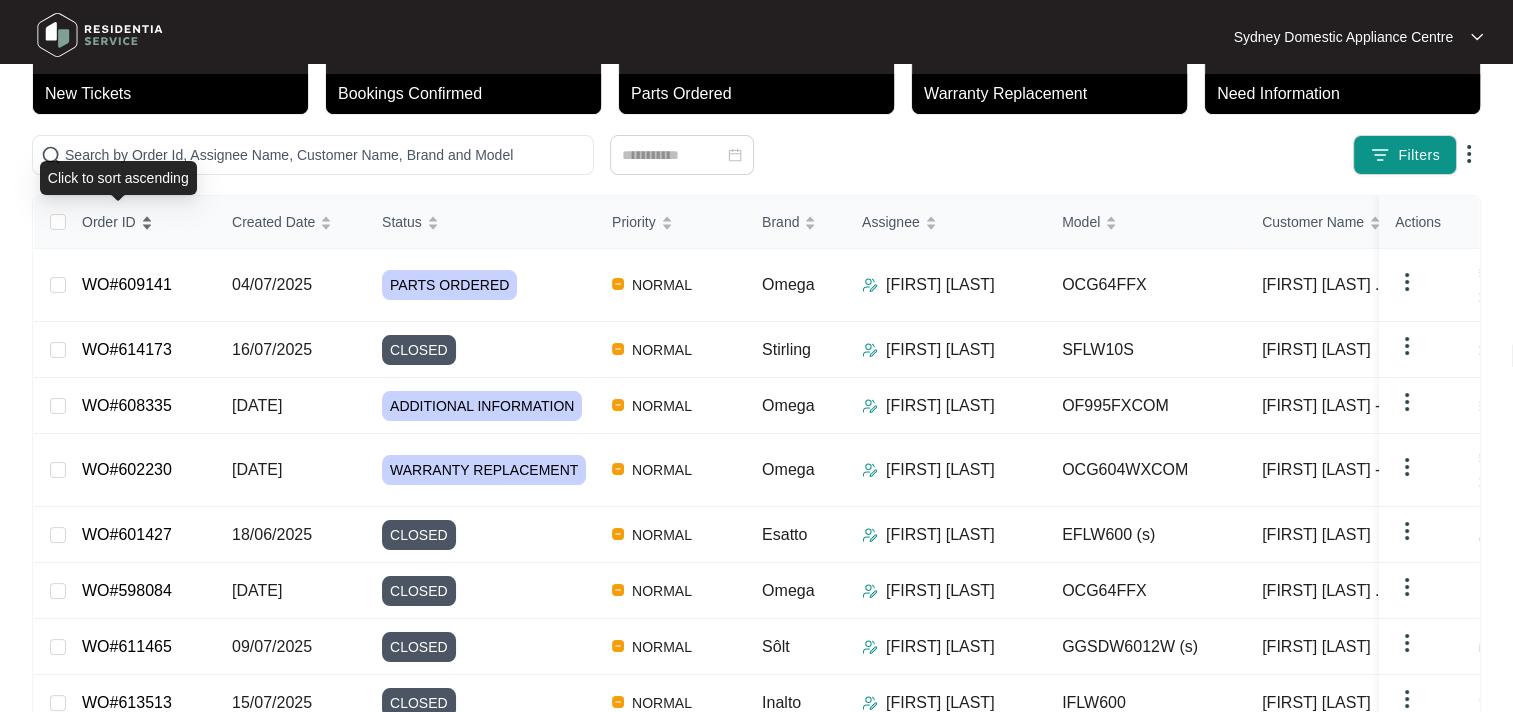 scroll, scrollTop: 100, scrollLeft: 0, axis: vertical 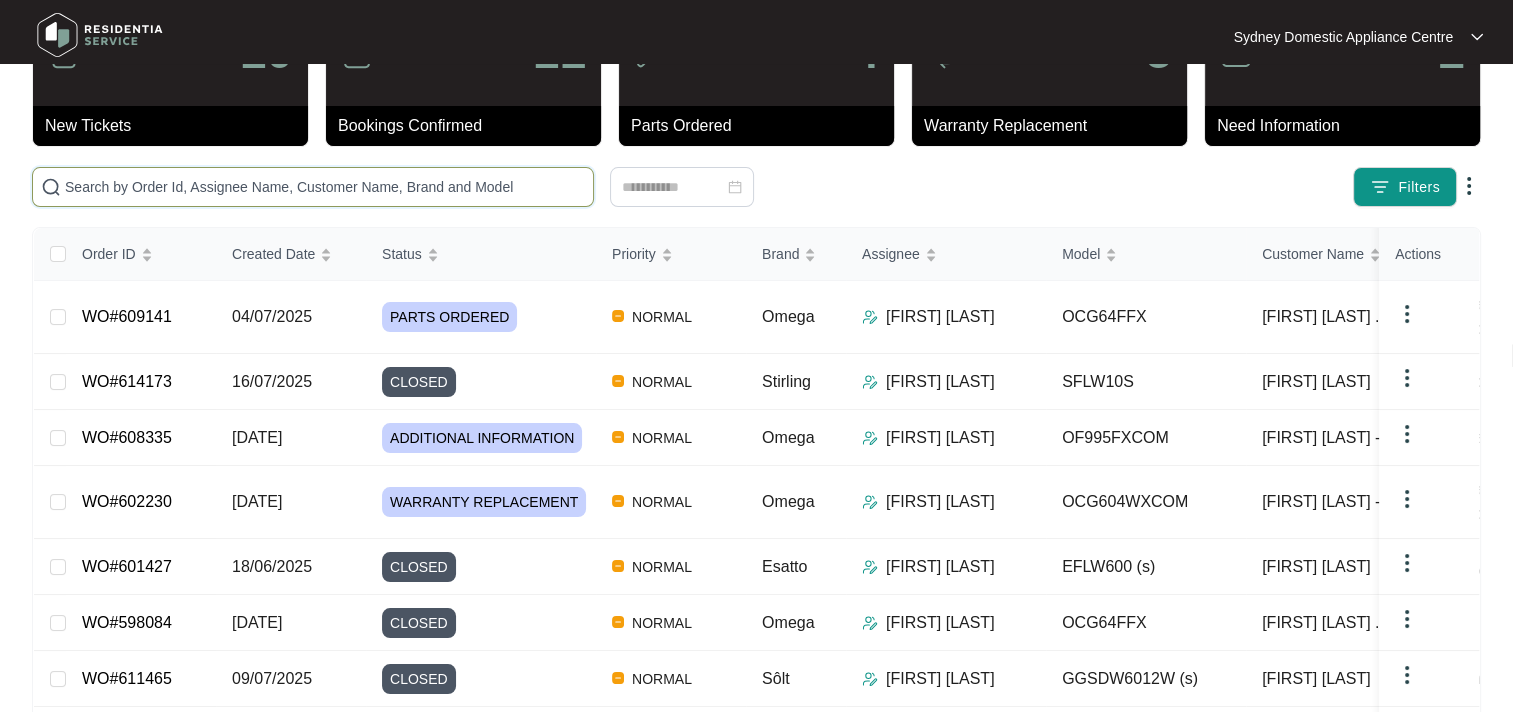click at bounding box center [325, 187] 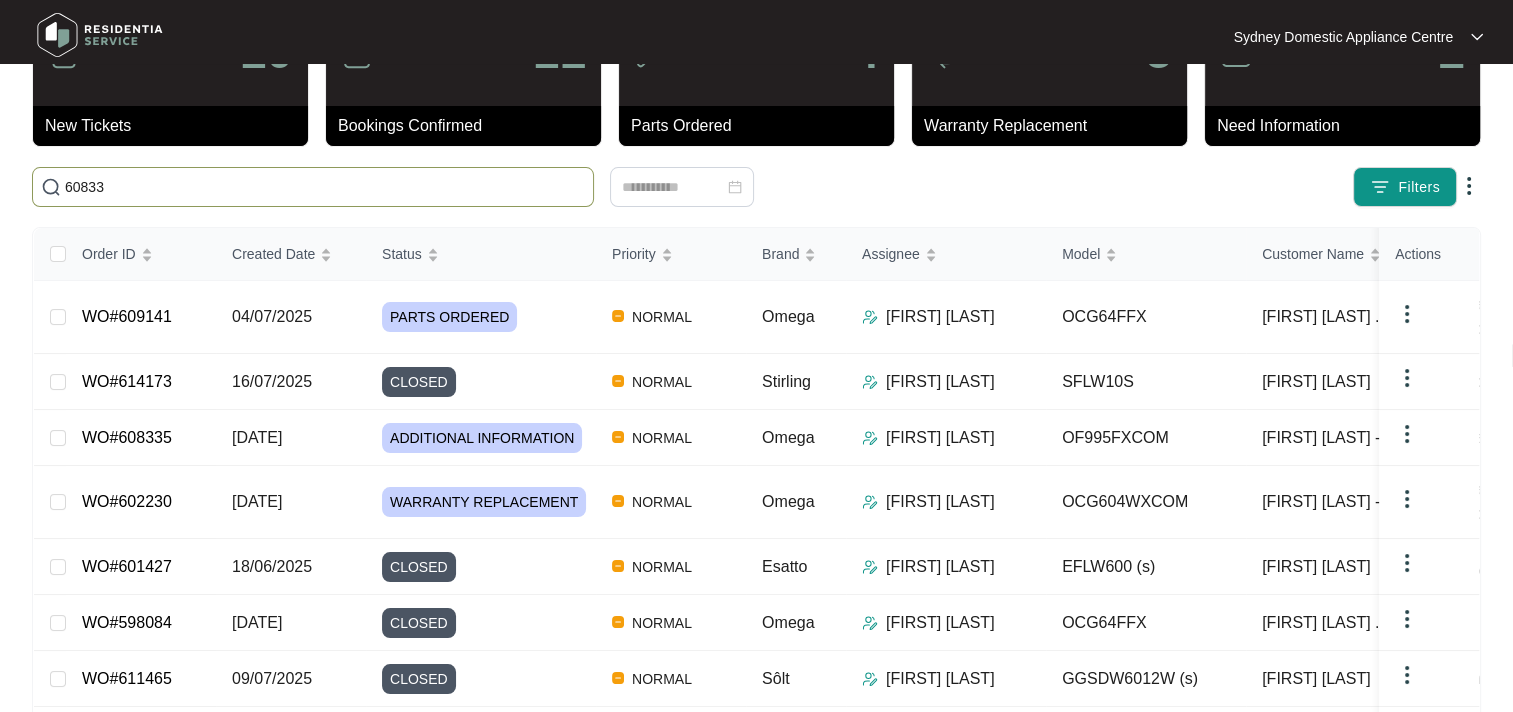 type on "608335" 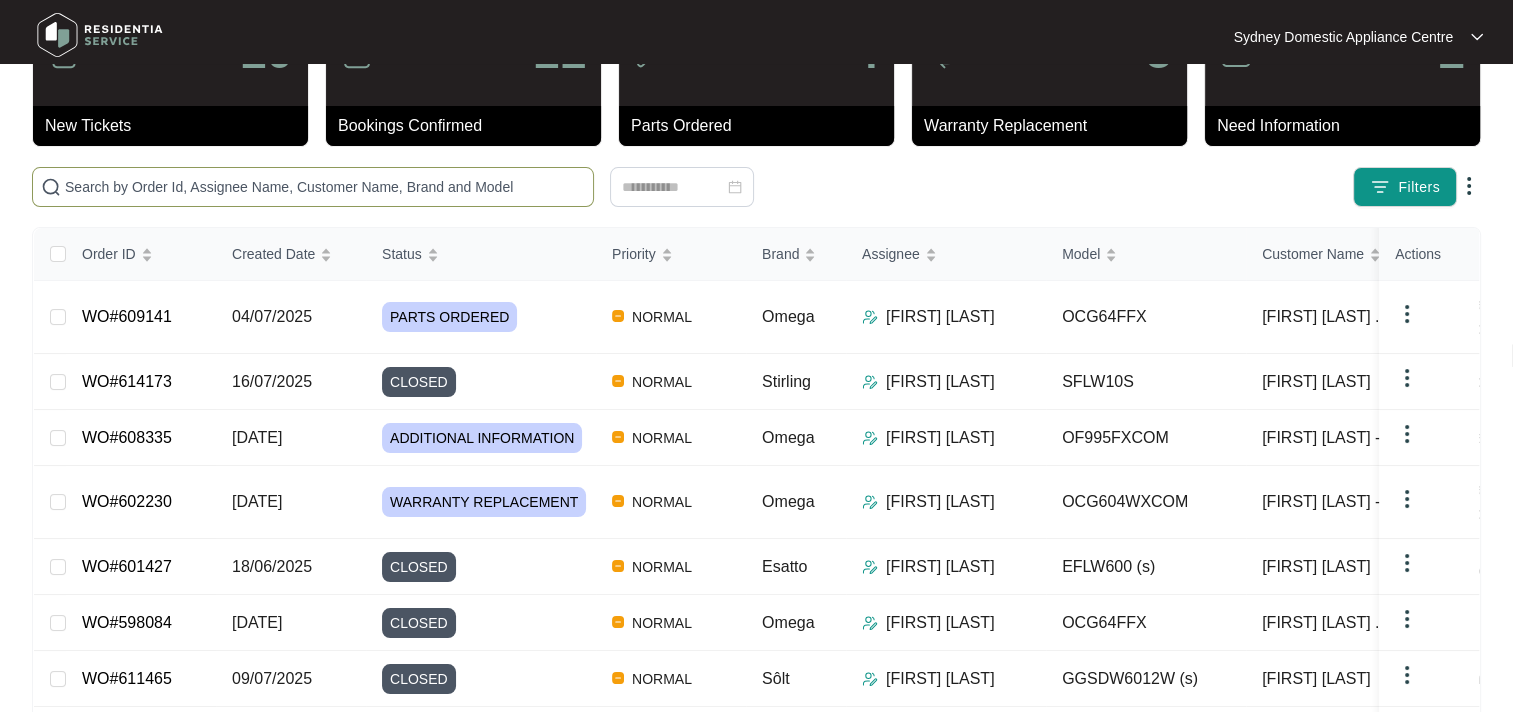click at bounding box center (325, 187) 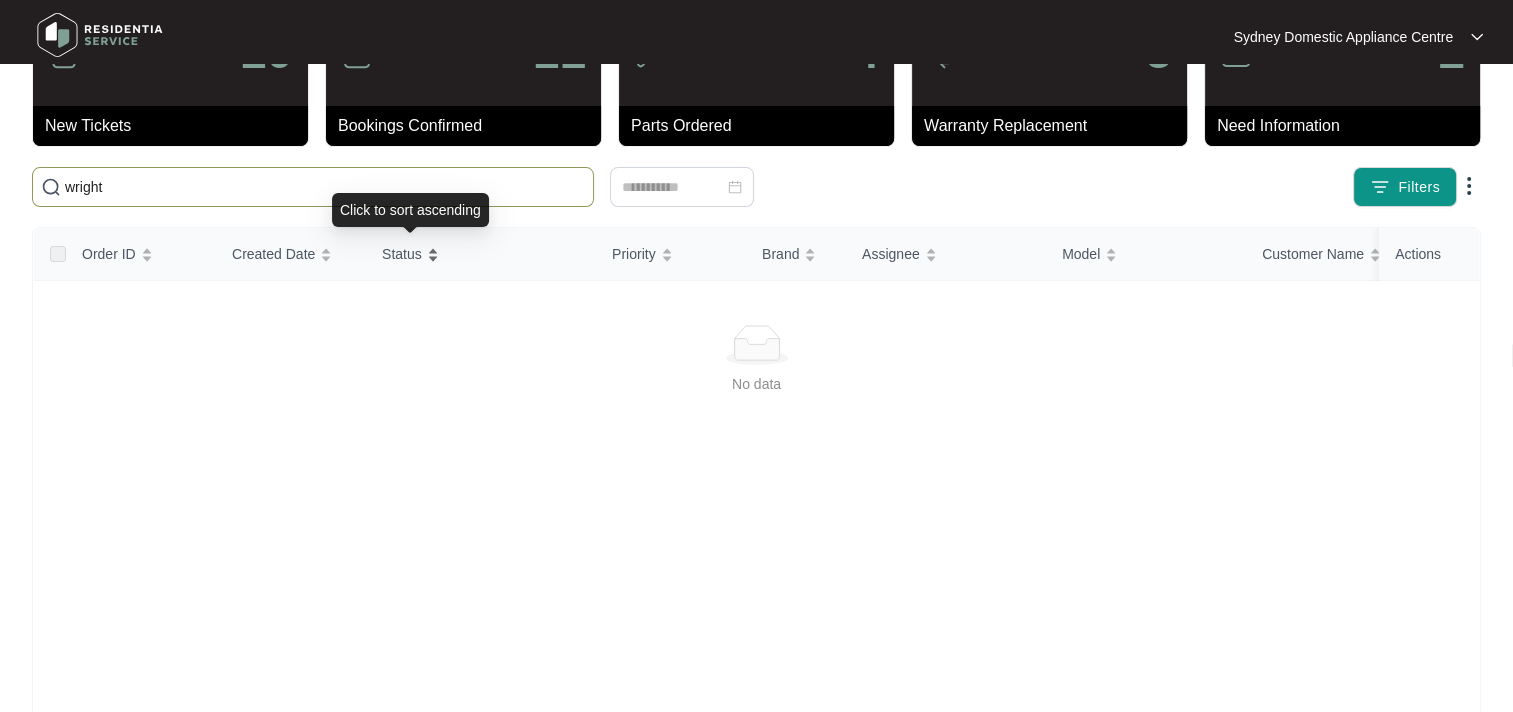 type on "wright" 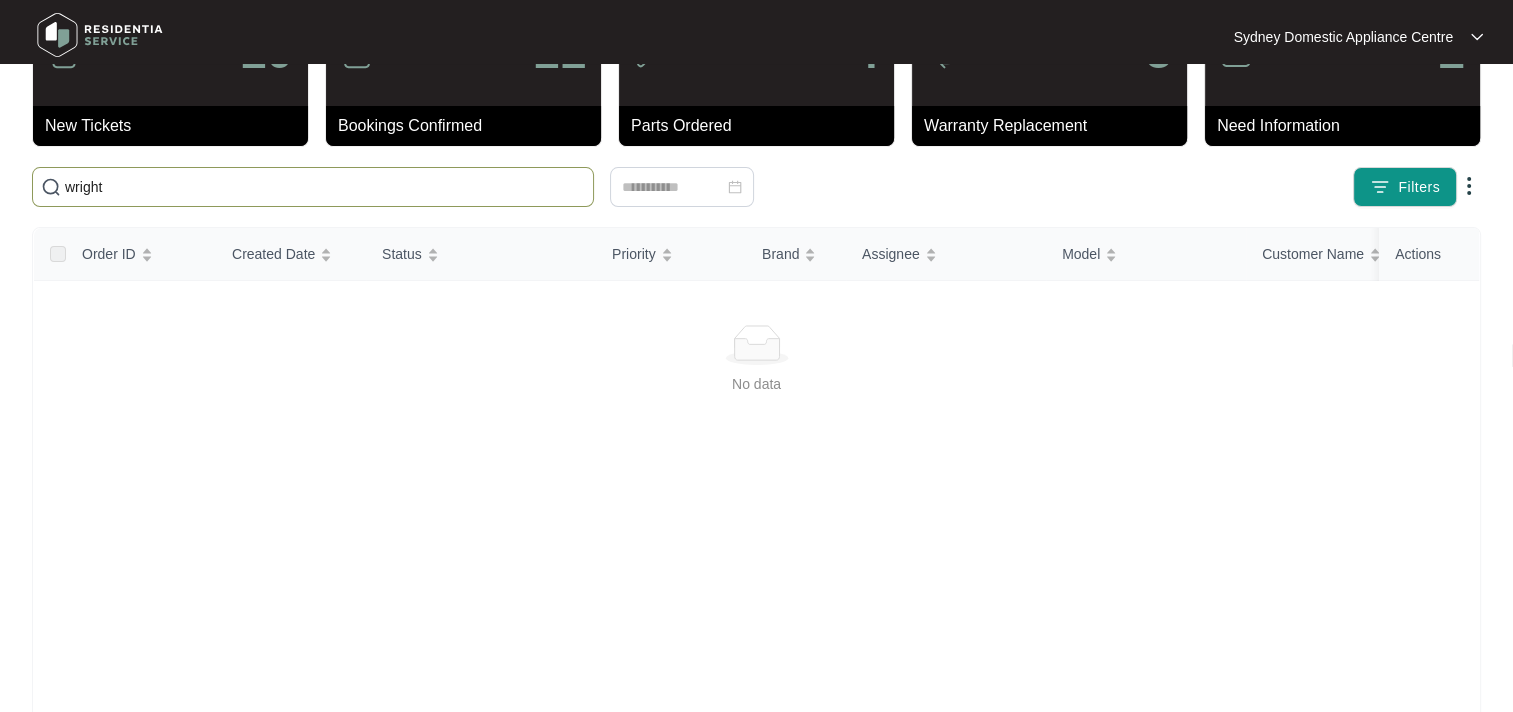 scroll, scrollTop: 0, scrollLeft: 0, axis: both 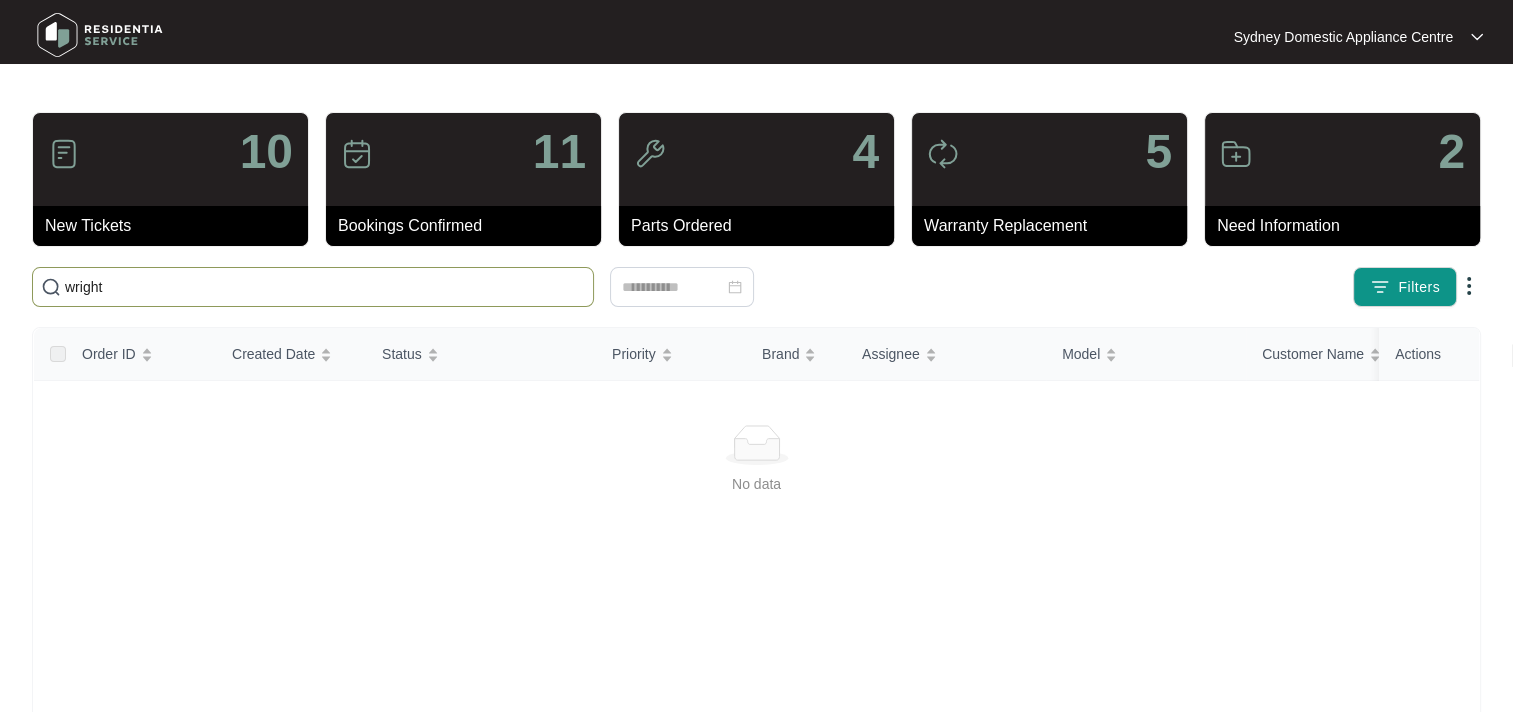 click on "Parts Ordered" at bounding box center [756, 226] 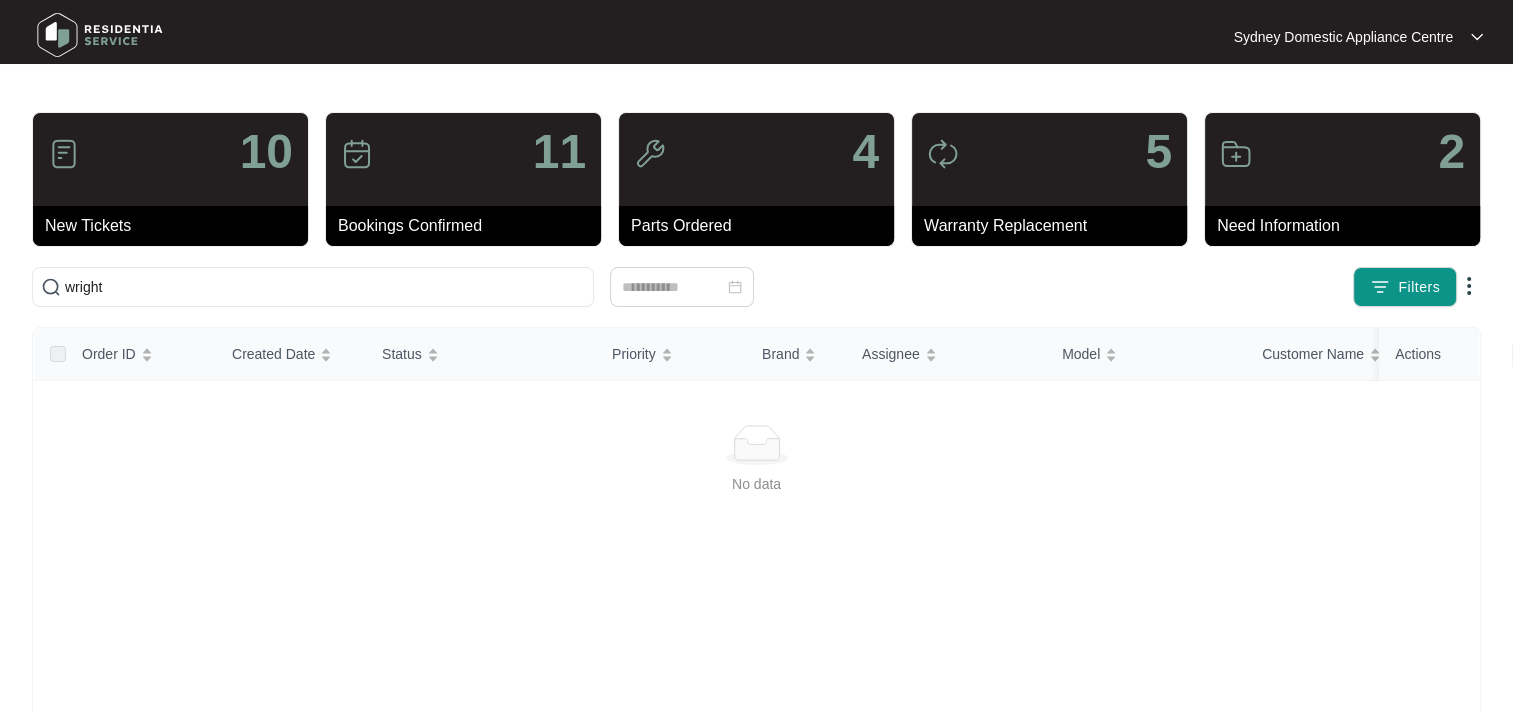 click on "11" at bounding box center [463, 159] 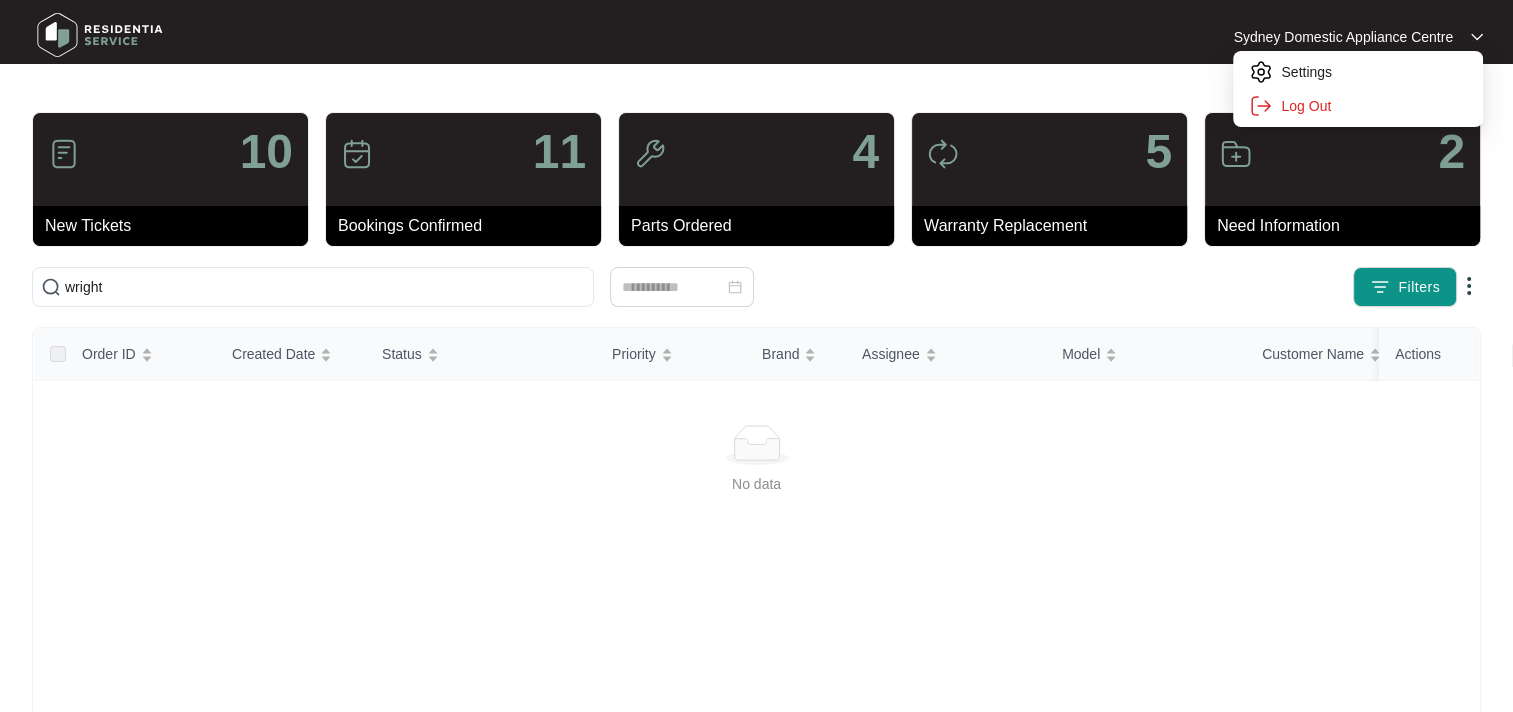 click at bounding box center [100, 35] 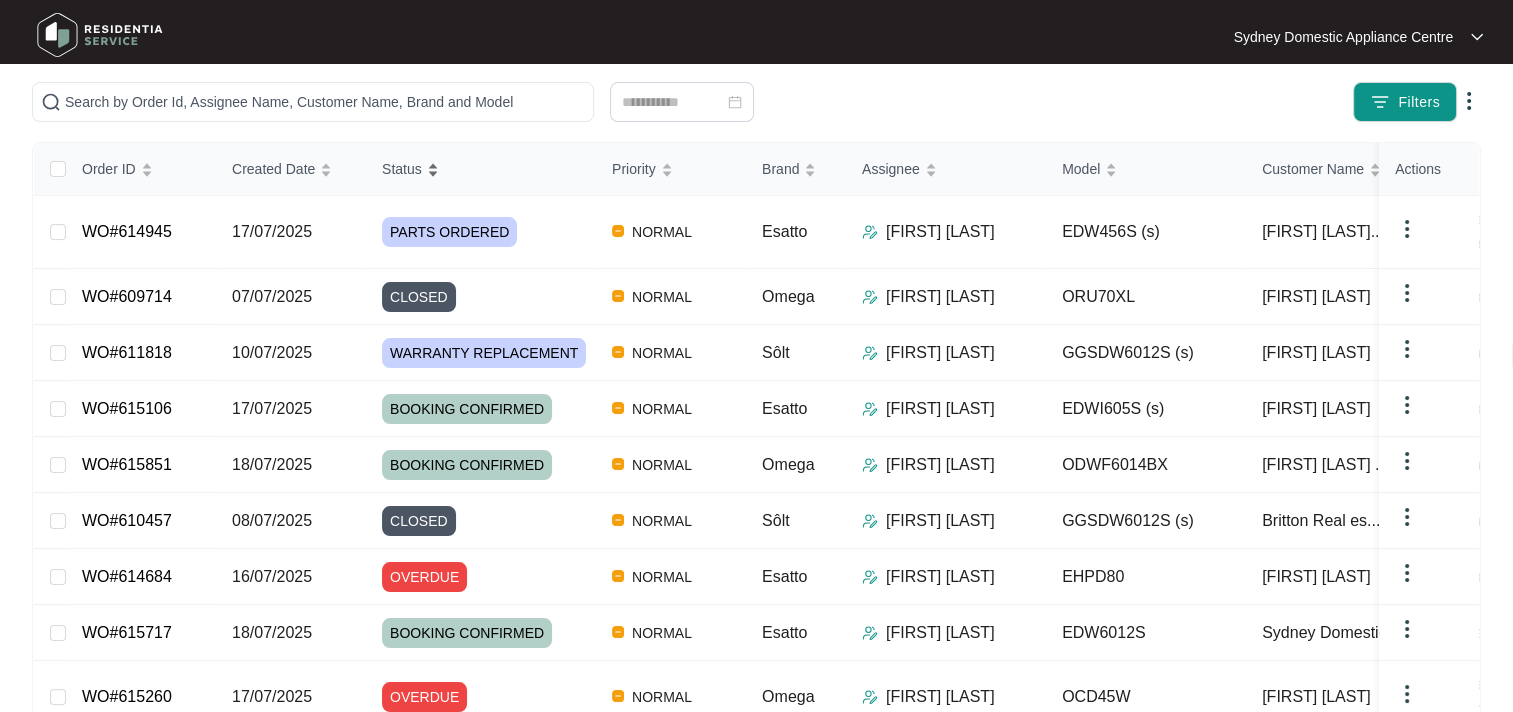 scroll, scrollTop: 64, scrollLeft: 0, axis: vertical 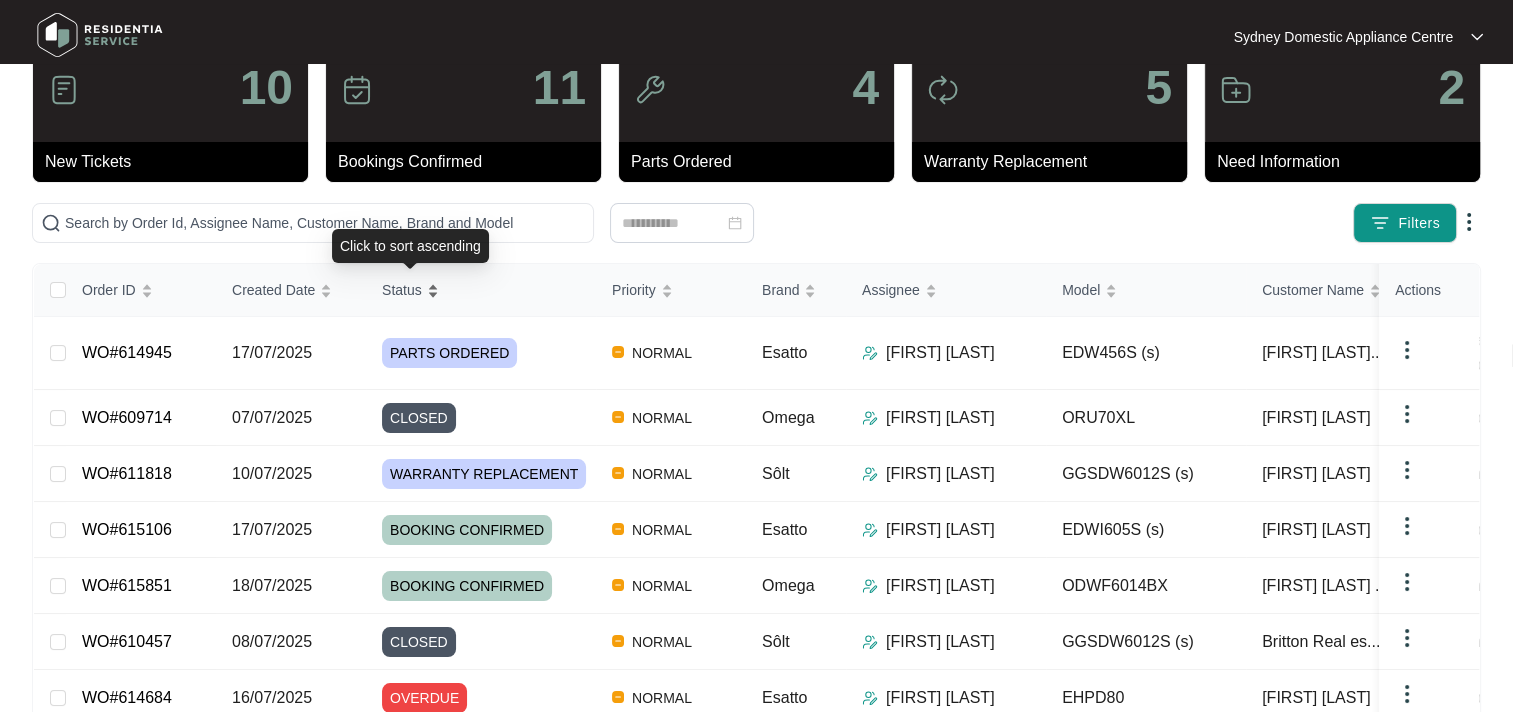 click on "Status" at bounding box center [402, 290] 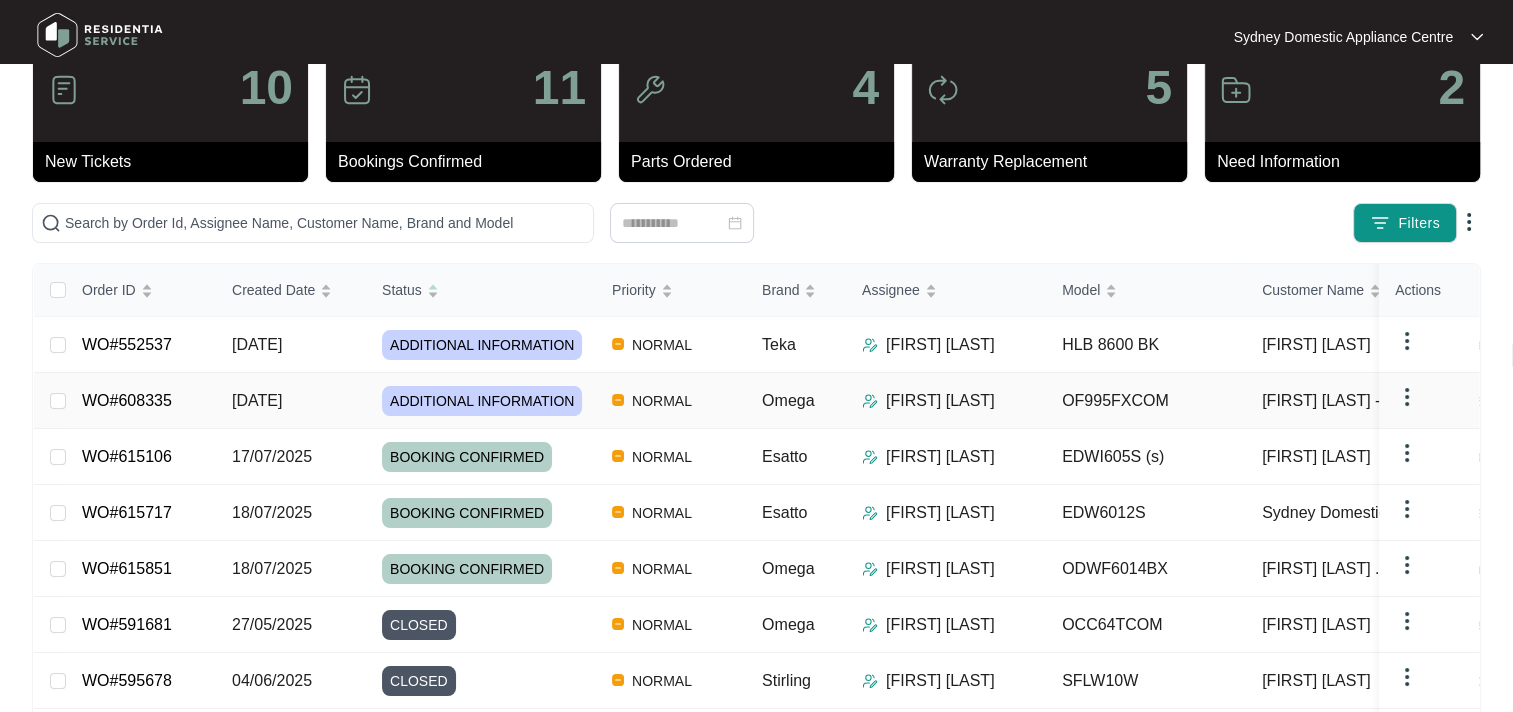 click on "ADDITIONAL INFORMATION" at bounding box center (482, 401) 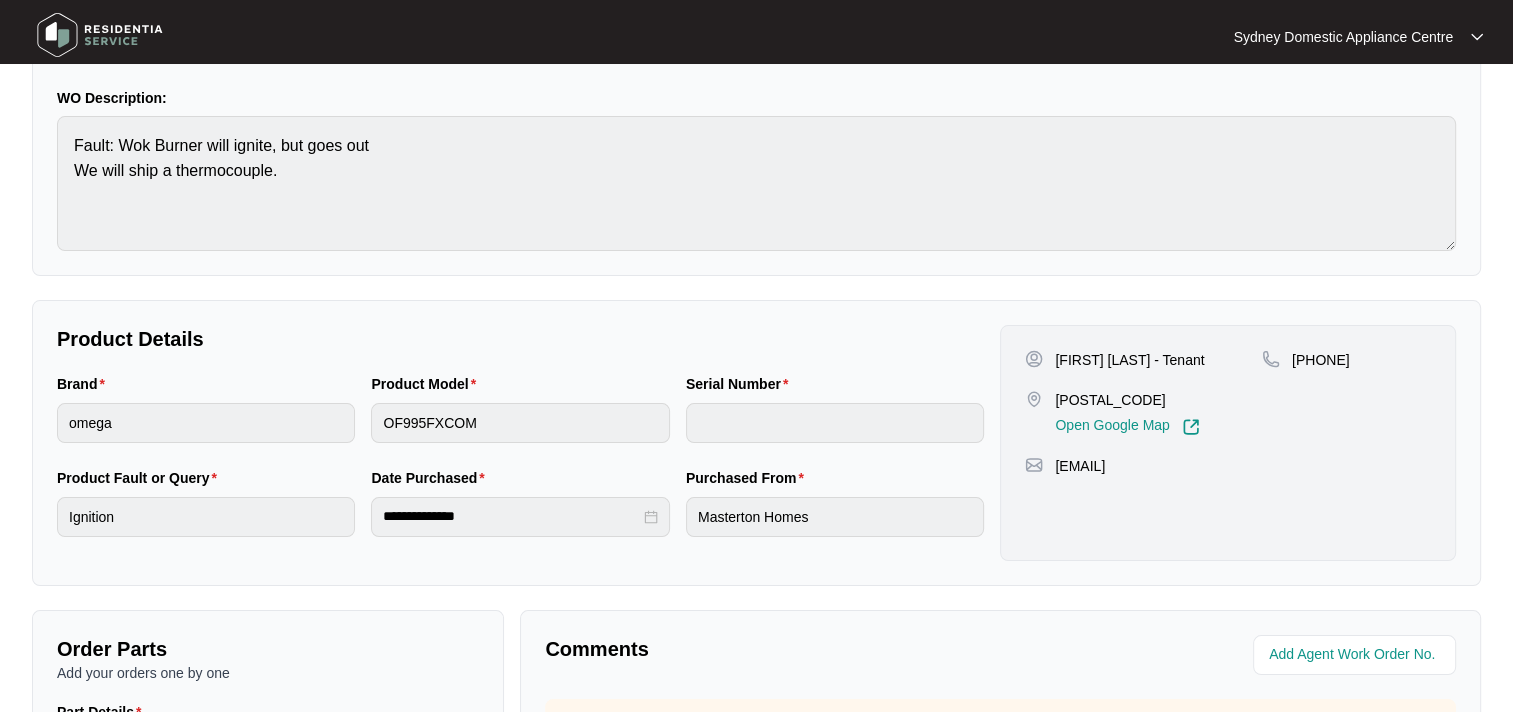 scroll, scrollTop: 400, scrollLeft: 0, axis: vertical 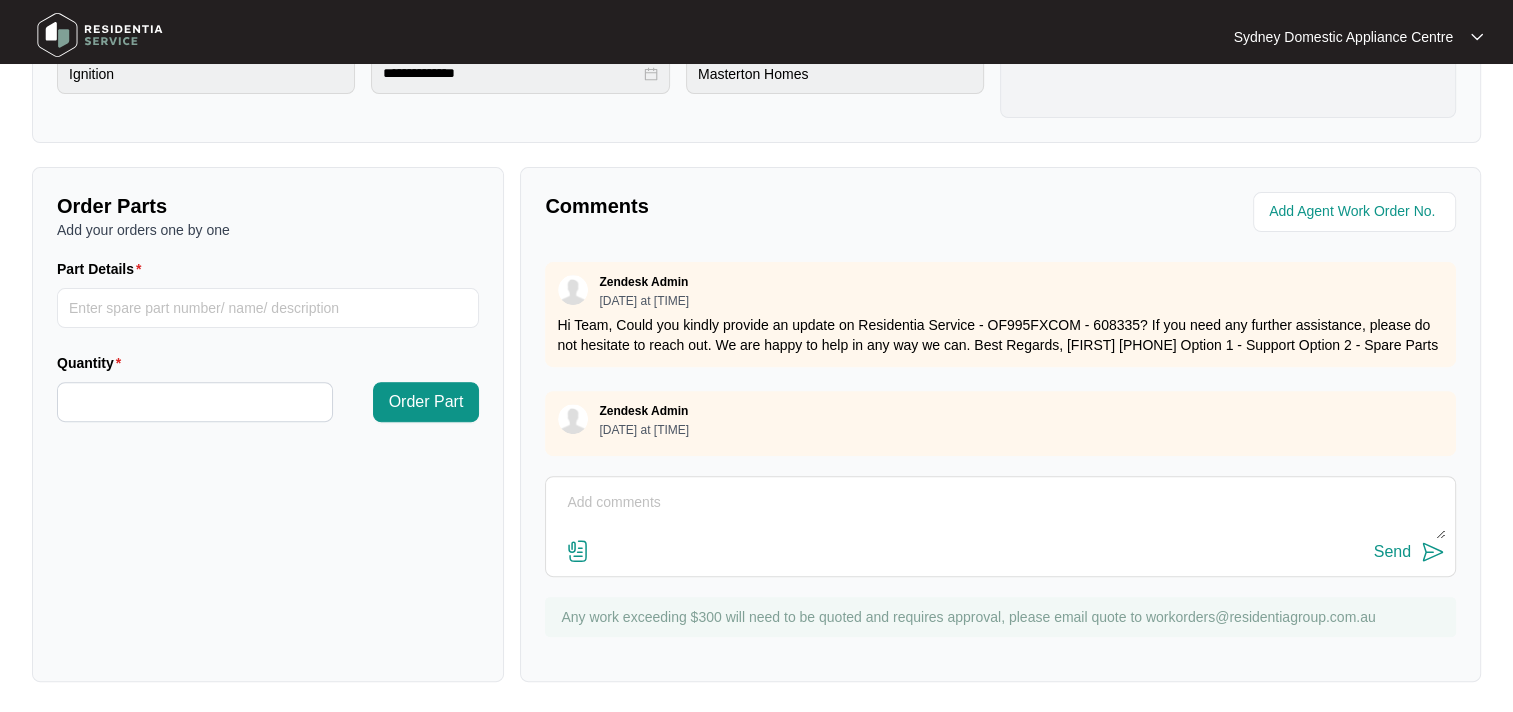 click at bounding box center [1000, 513] 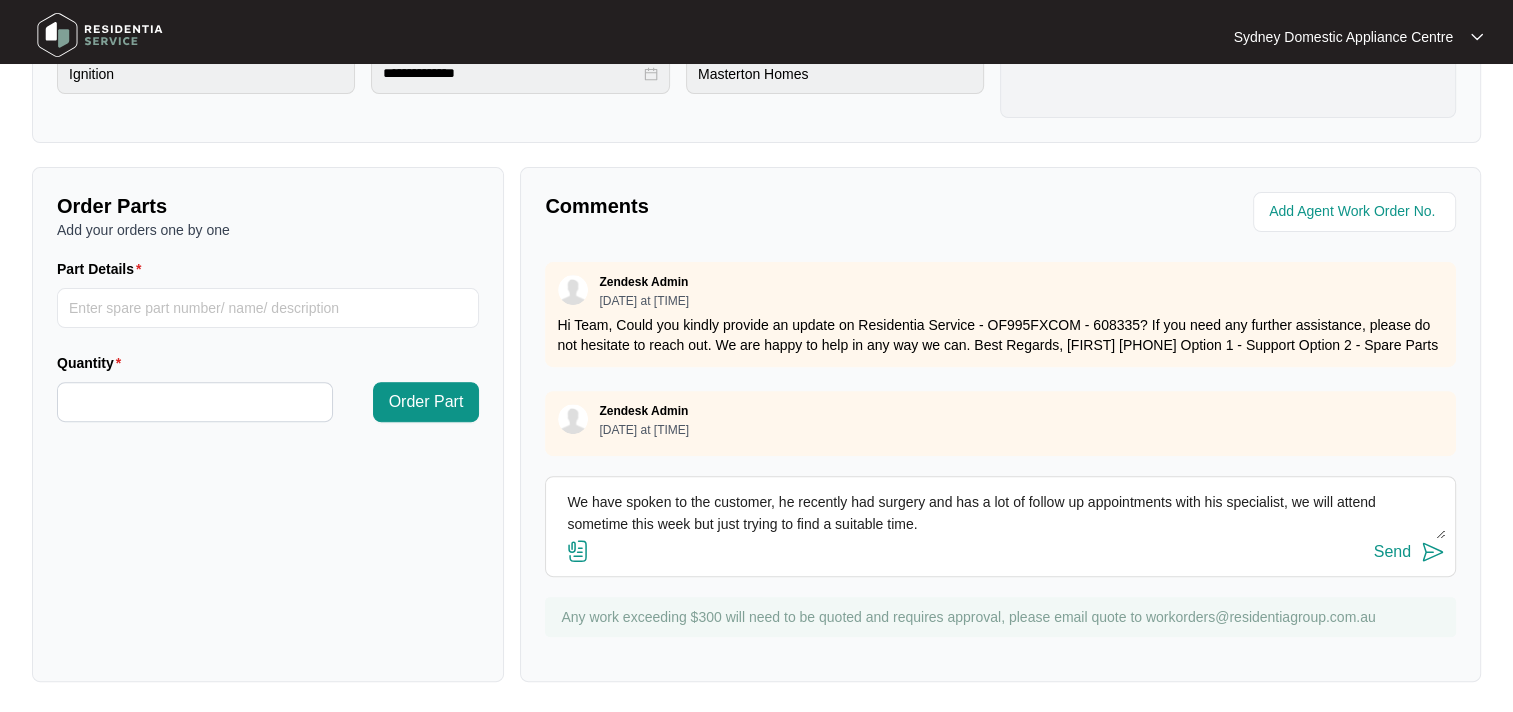 type on "We have spoken to the customer, he recently had surgery and has a lot of follow up appointments with his specialist, we will attend sometime this week but just trying to find a suitable time." 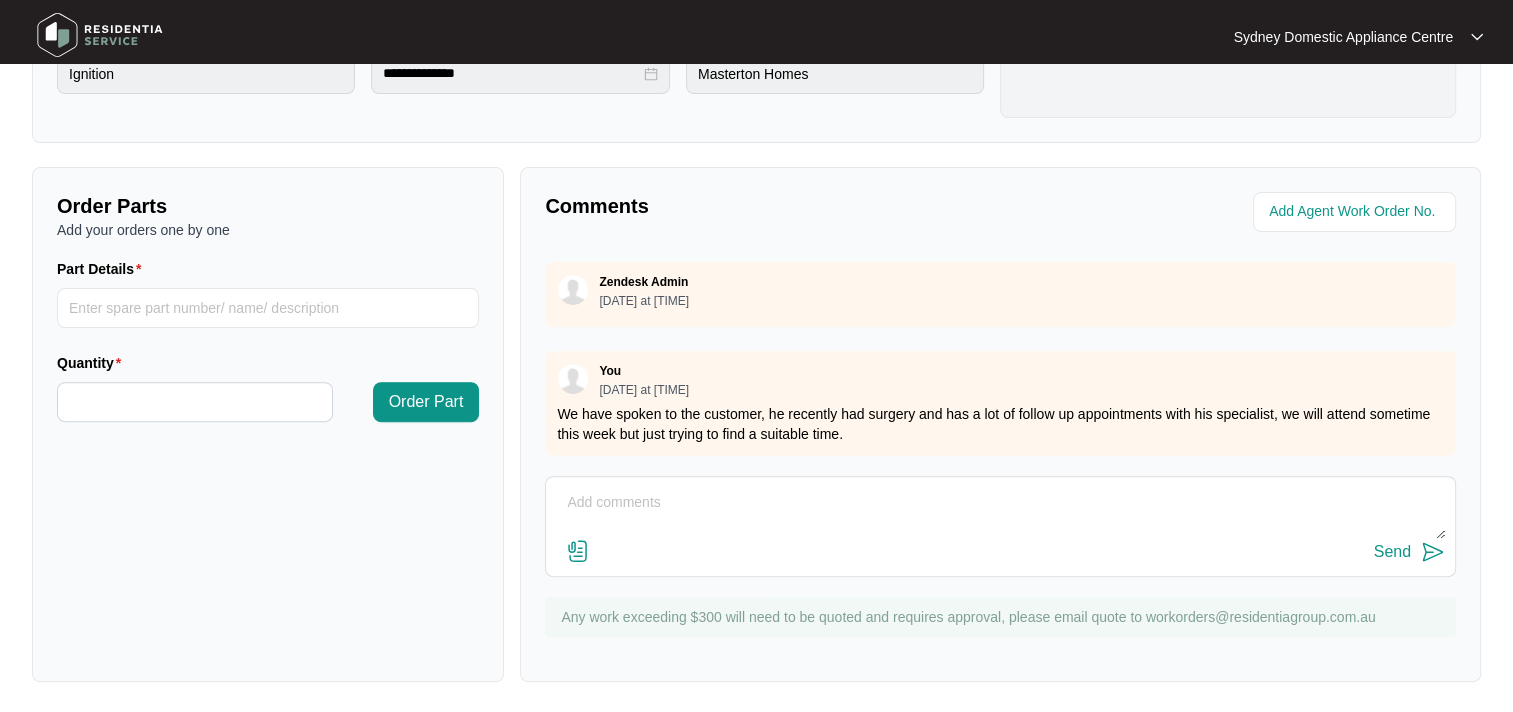 scroll, scrollTop: 608, scrollLeft: 0, axis: vertical 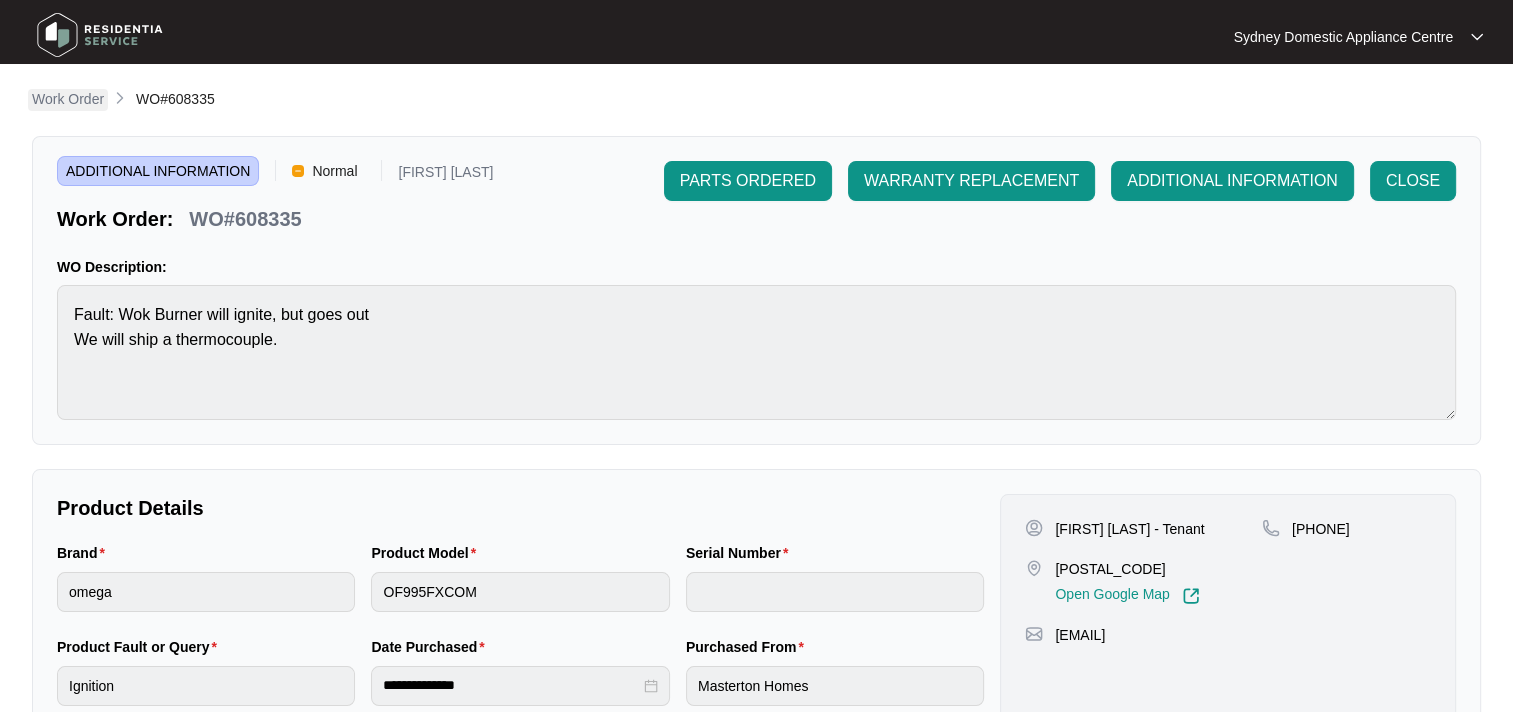 click on "Work Order" at bounding box center (68, 99) 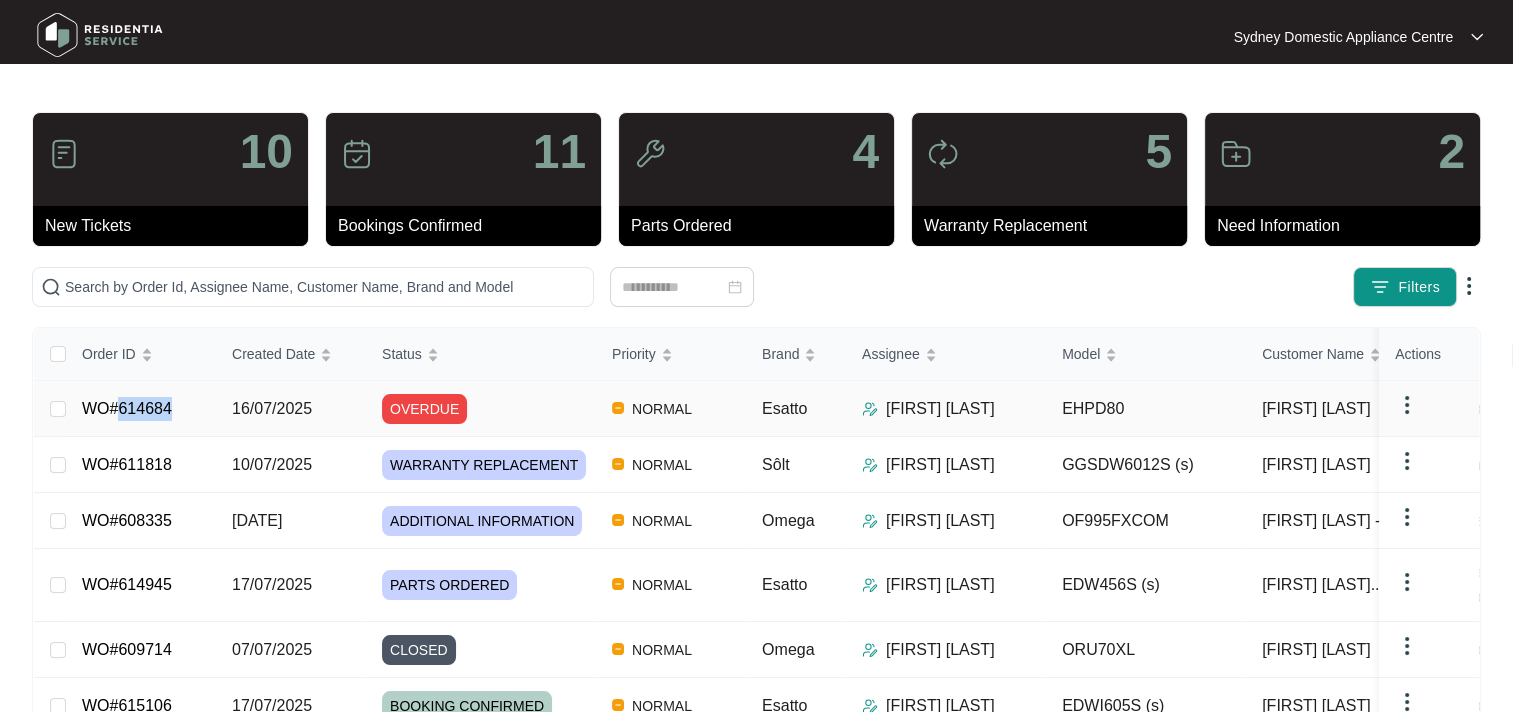 drag, startPoint x: 182, startPoint y: 402, endPoint x: 119, endPoint y: 400, distance: 63.03174 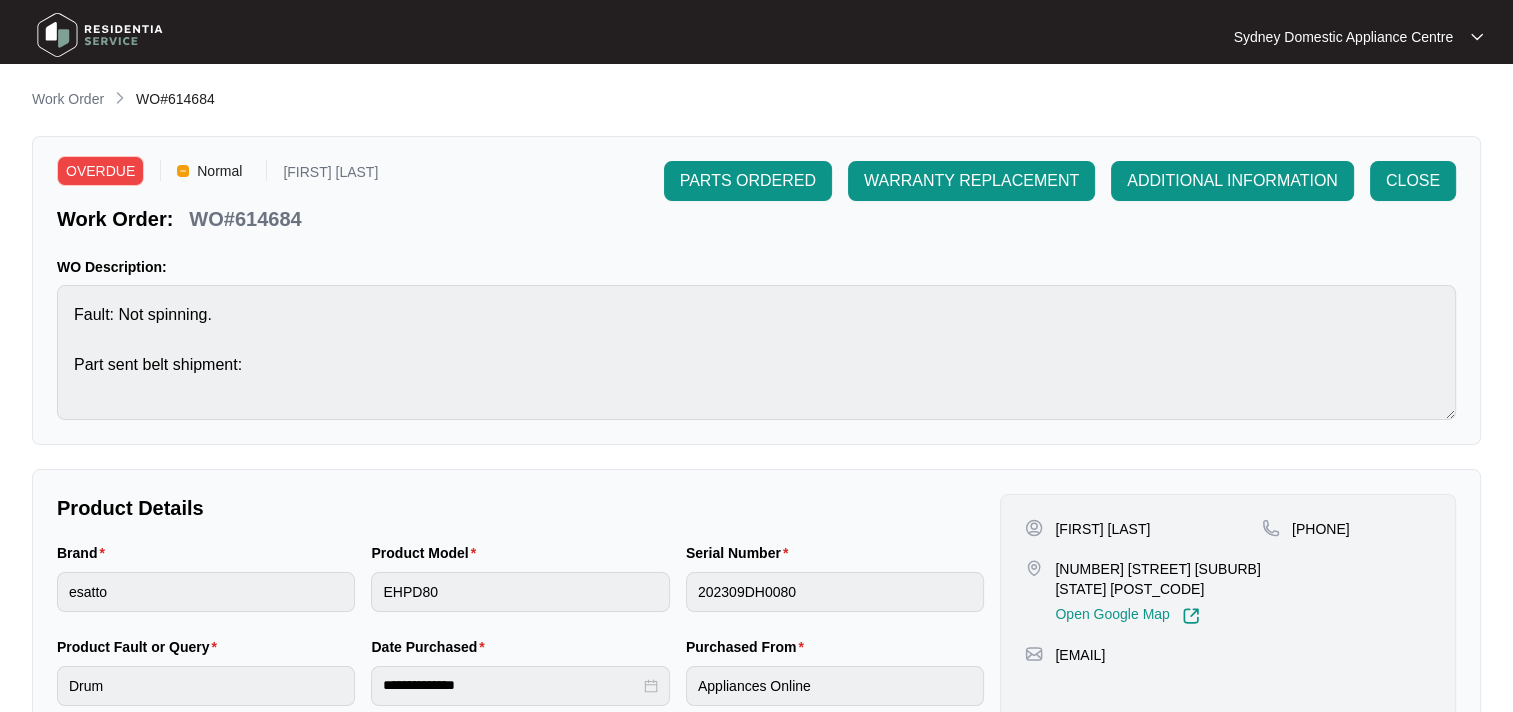 click on "**********" at bounding box center [756, 663] 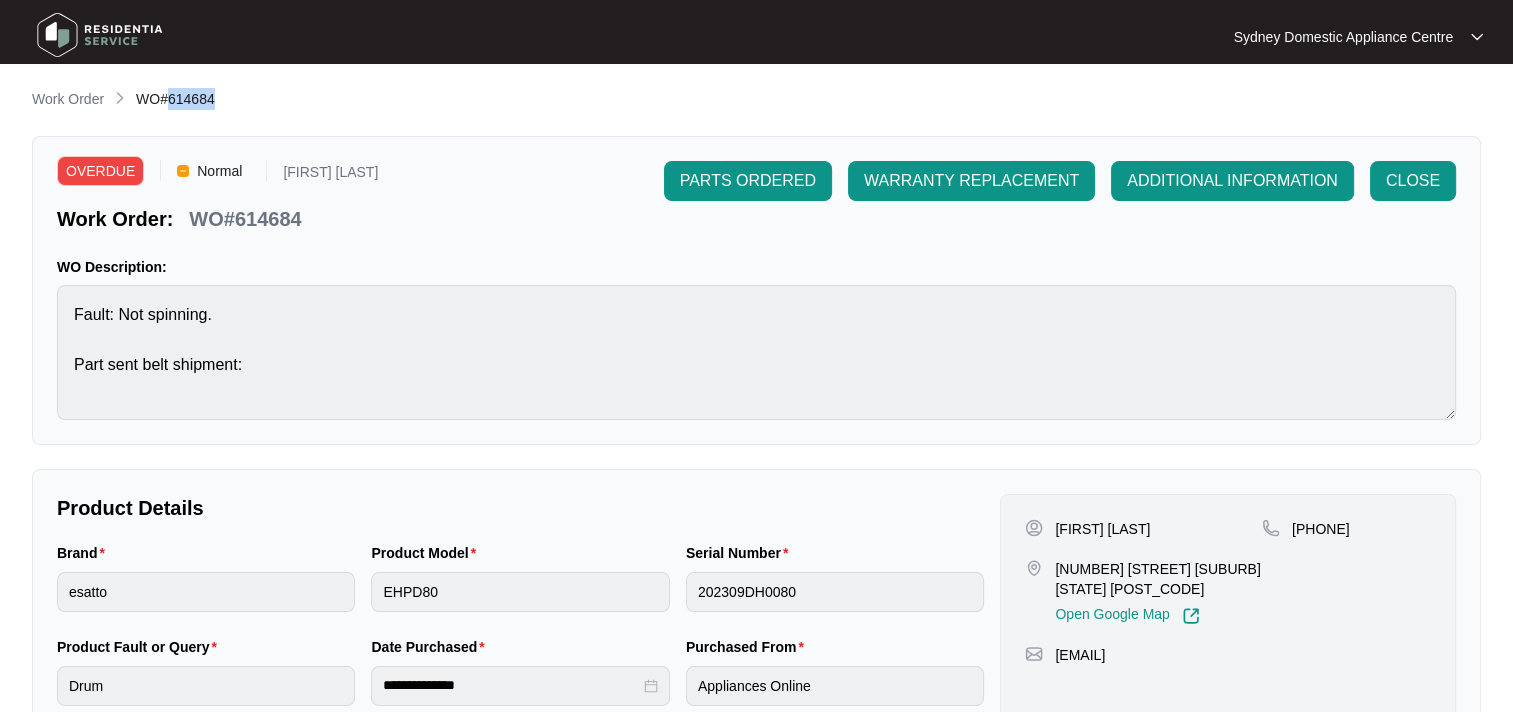 click on "**********" at bounding box center (756, 663) 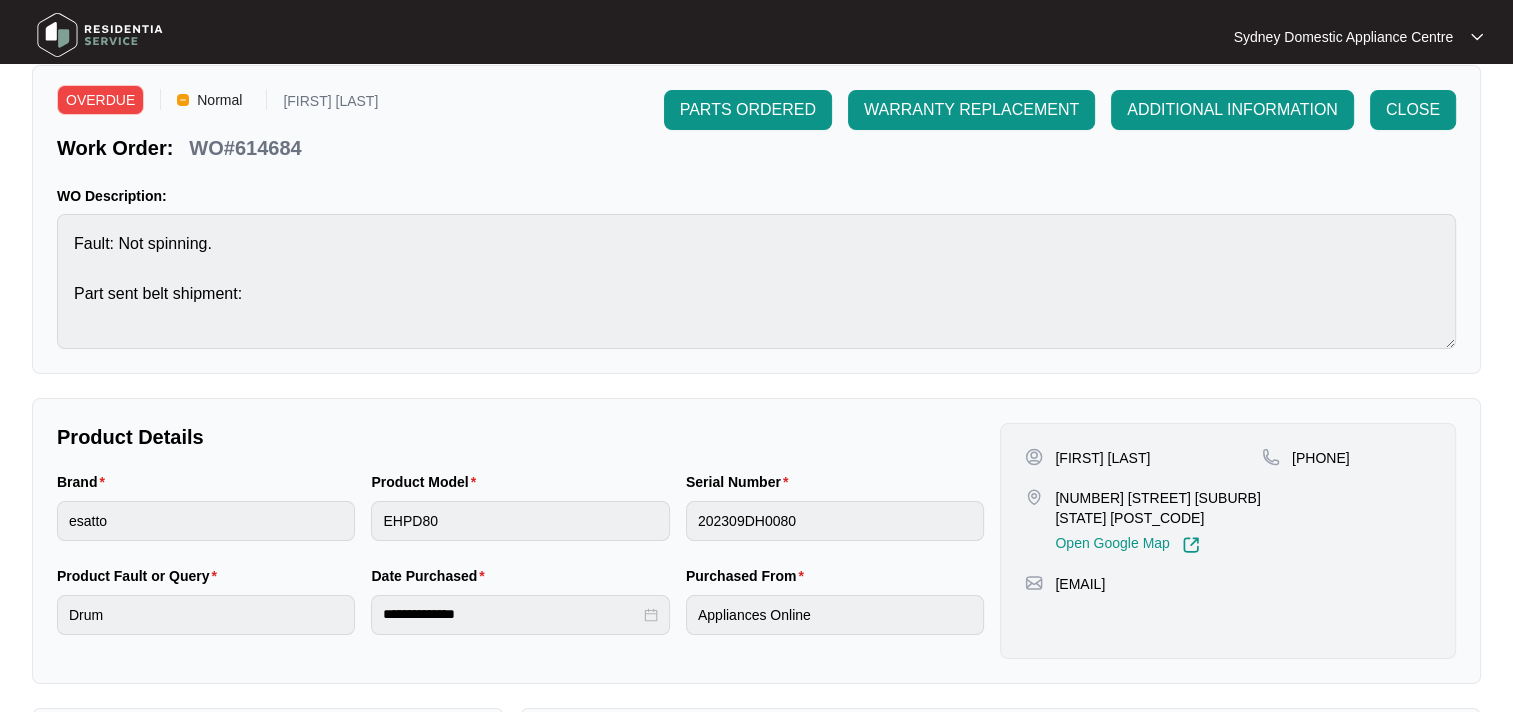 scroll, scrollTop: 0, scrollLeft: 0, axis: both 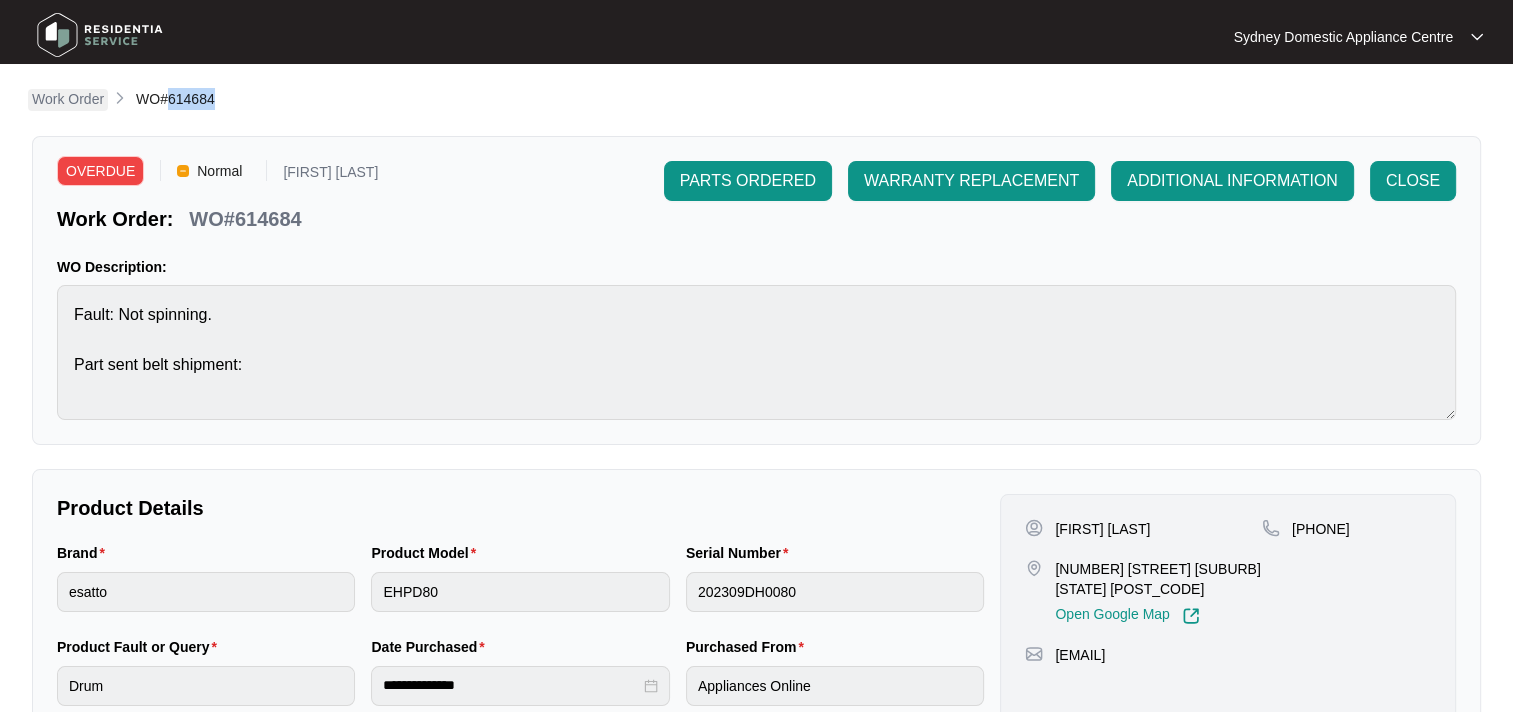 click on "Work Order" at bounding box center [68, 99] 